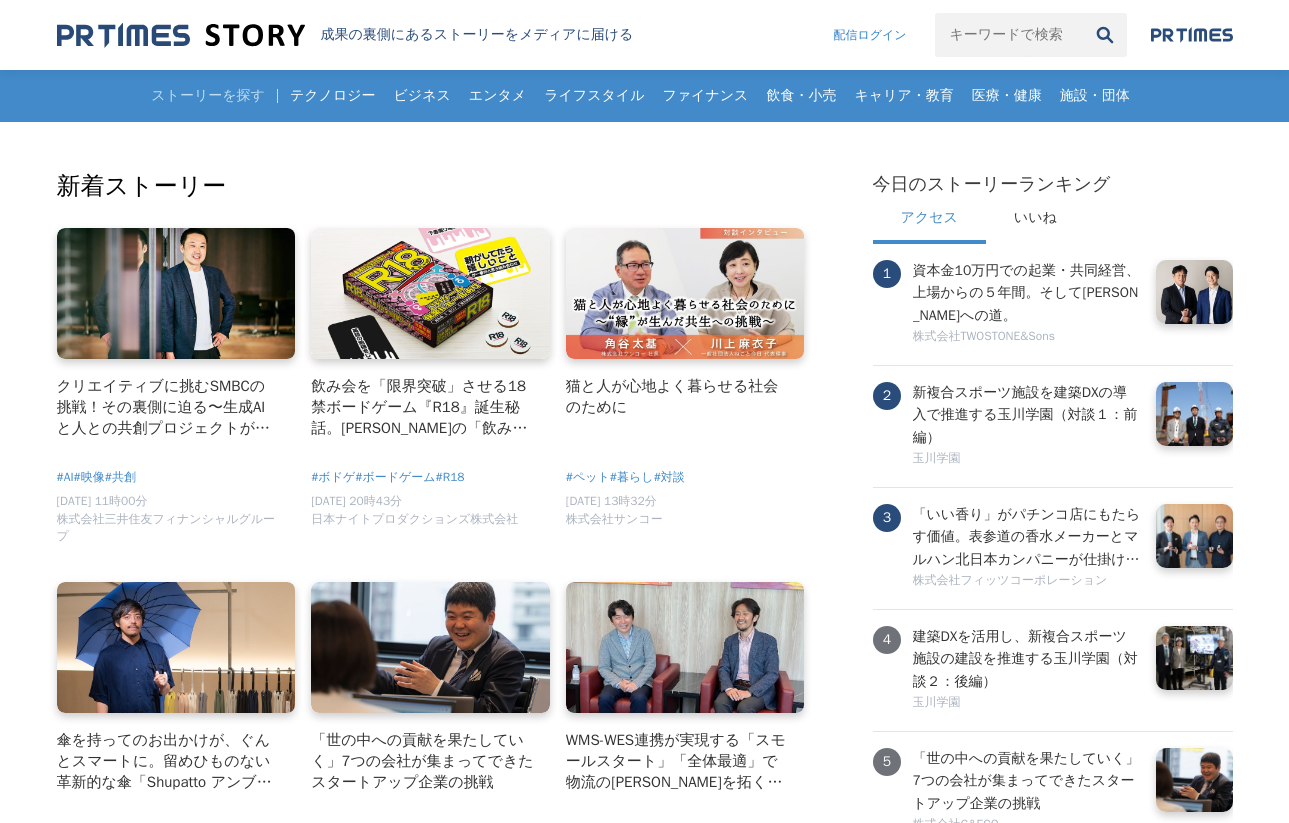 scroll, scrollTop: 0, scrollLeft: 0, axis: both 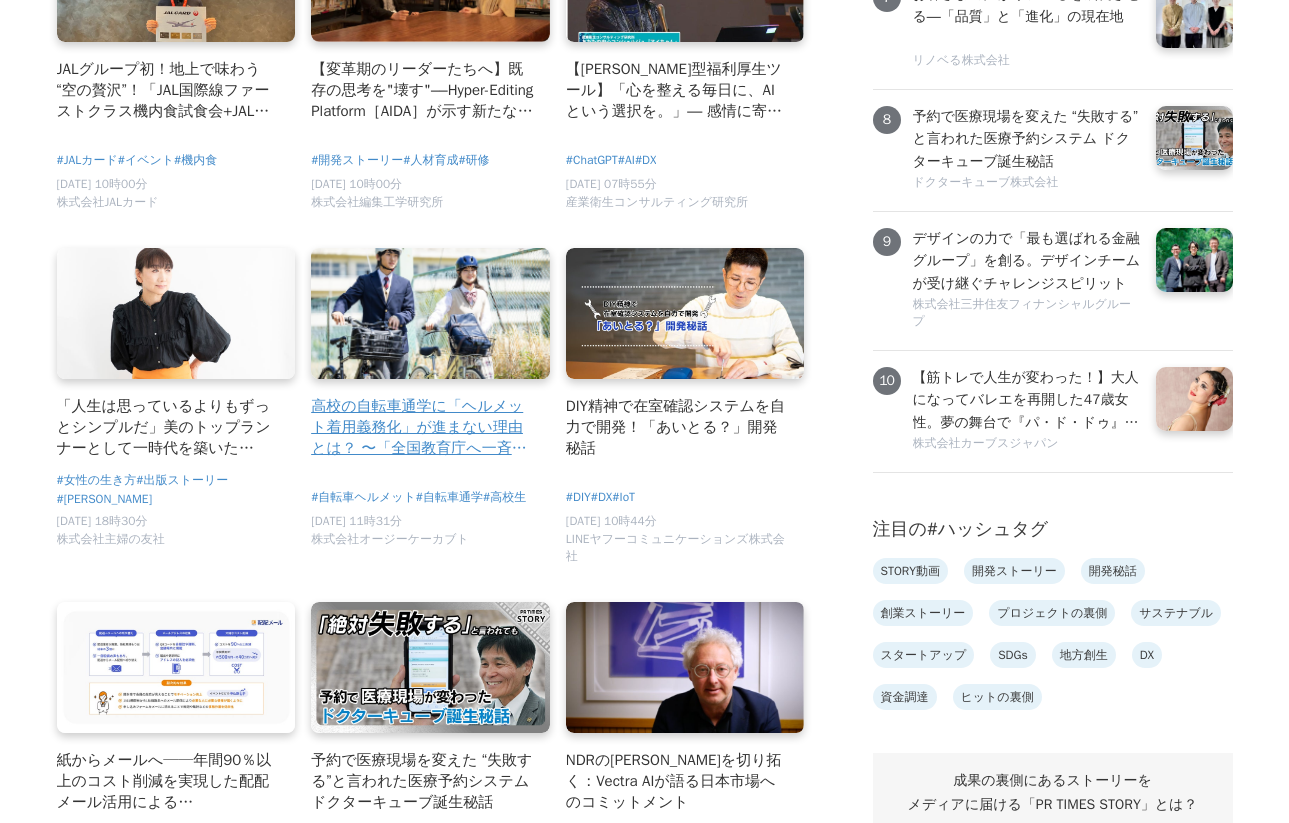 click on "高校の自転車通学に「ヘルメット着用義務化」が進まない理由とは？ 〜「全国教育庁へ一斉調査」で見えてきた背景〜" at bounding box center [422, 427] 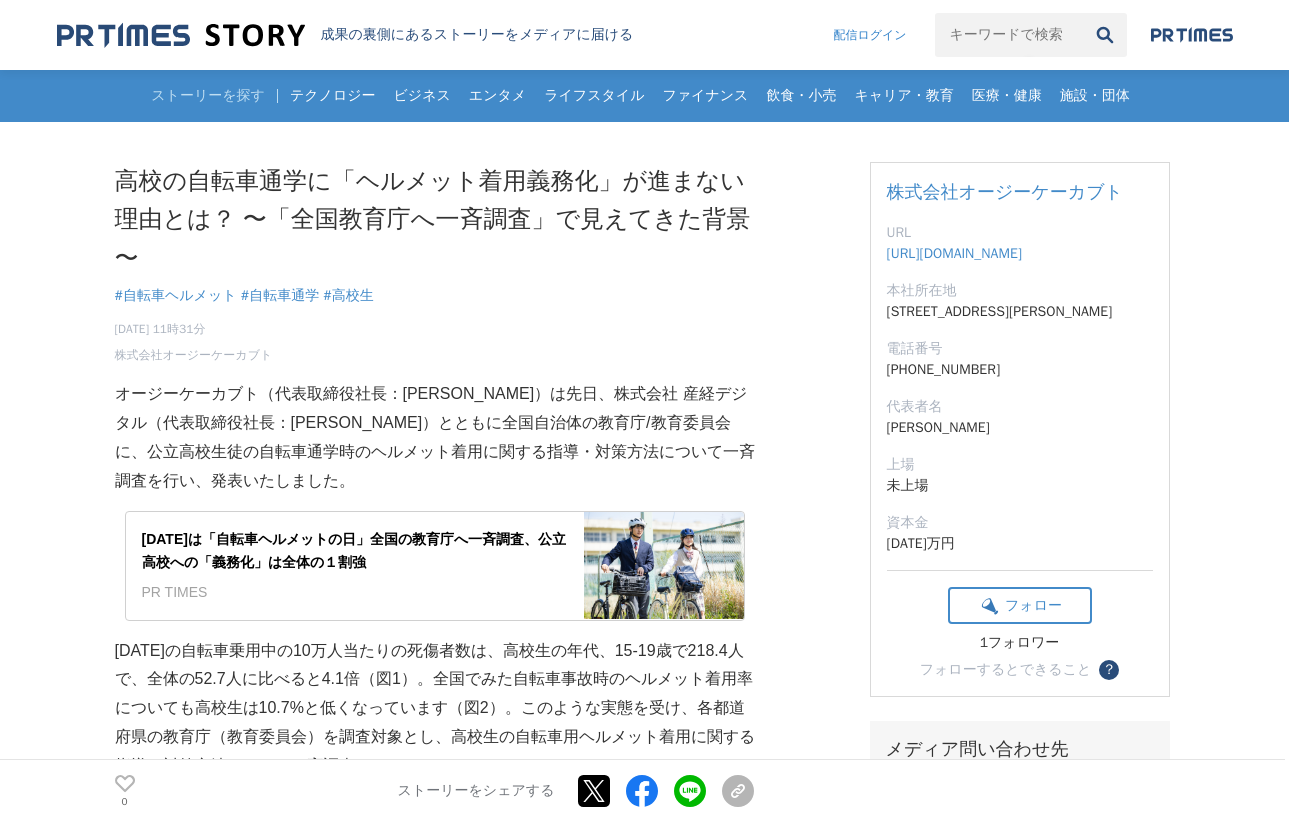 scroll, scrollTop: 0, scrollLeft: 0, axis: both 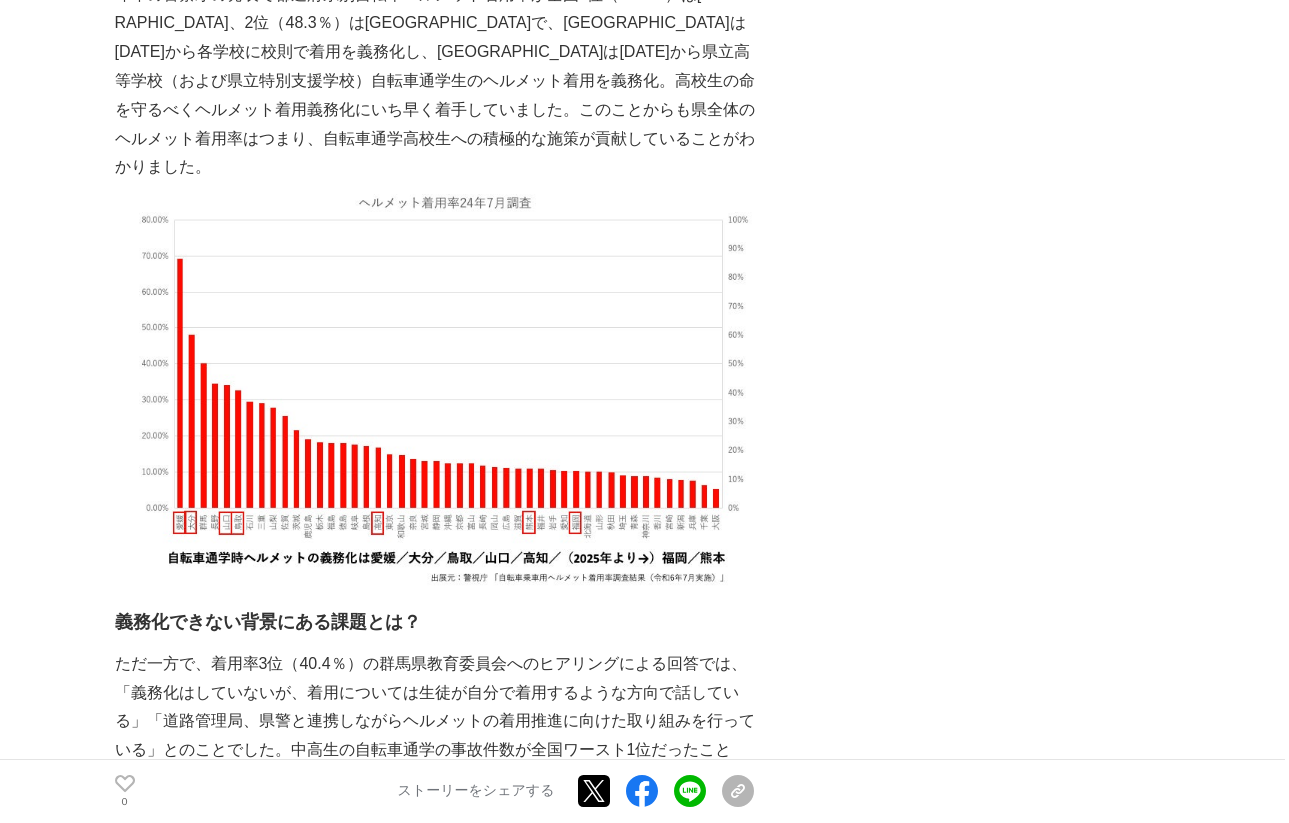 click at bounding box center (435, 386) 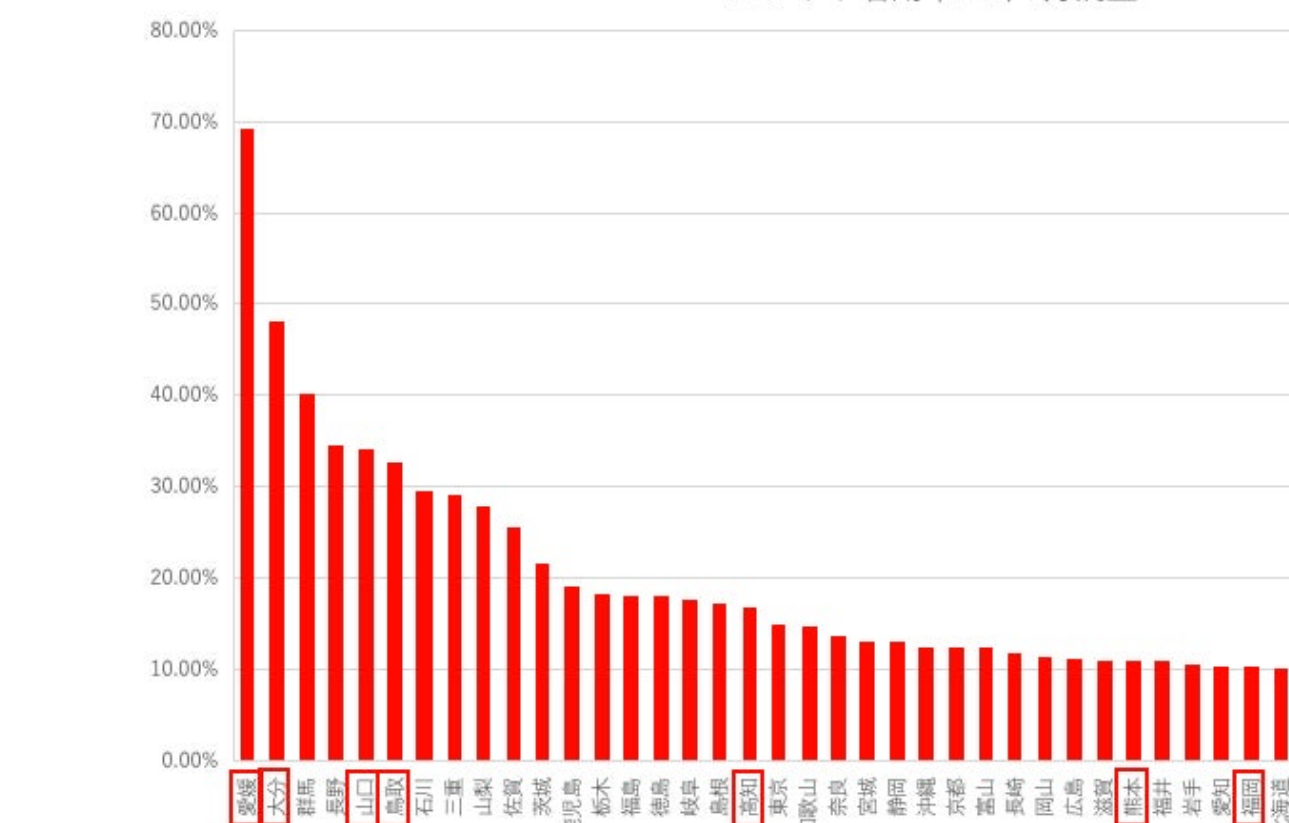 click at bounding box center [435, 386] 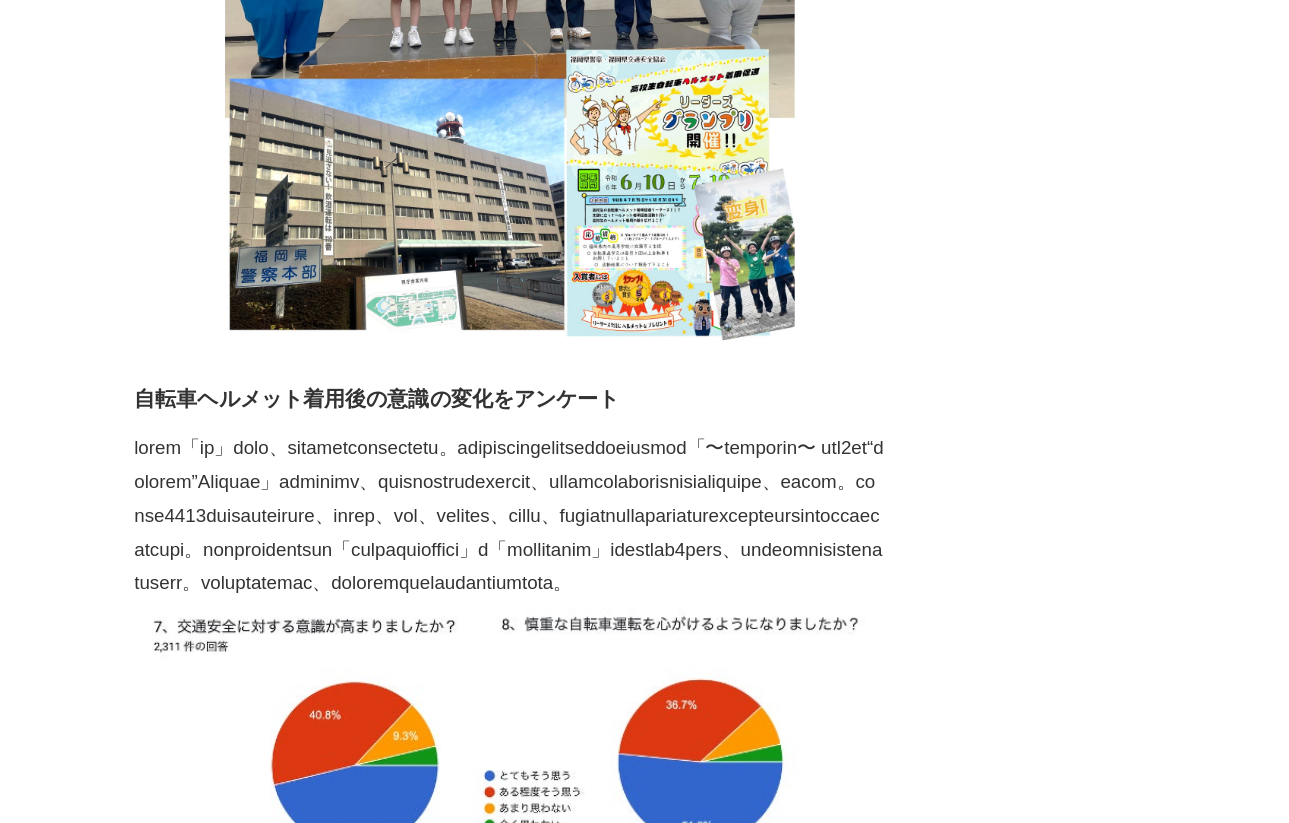 scroll, scrollTop: 3168, scrollLeft: 0, axis: vertical 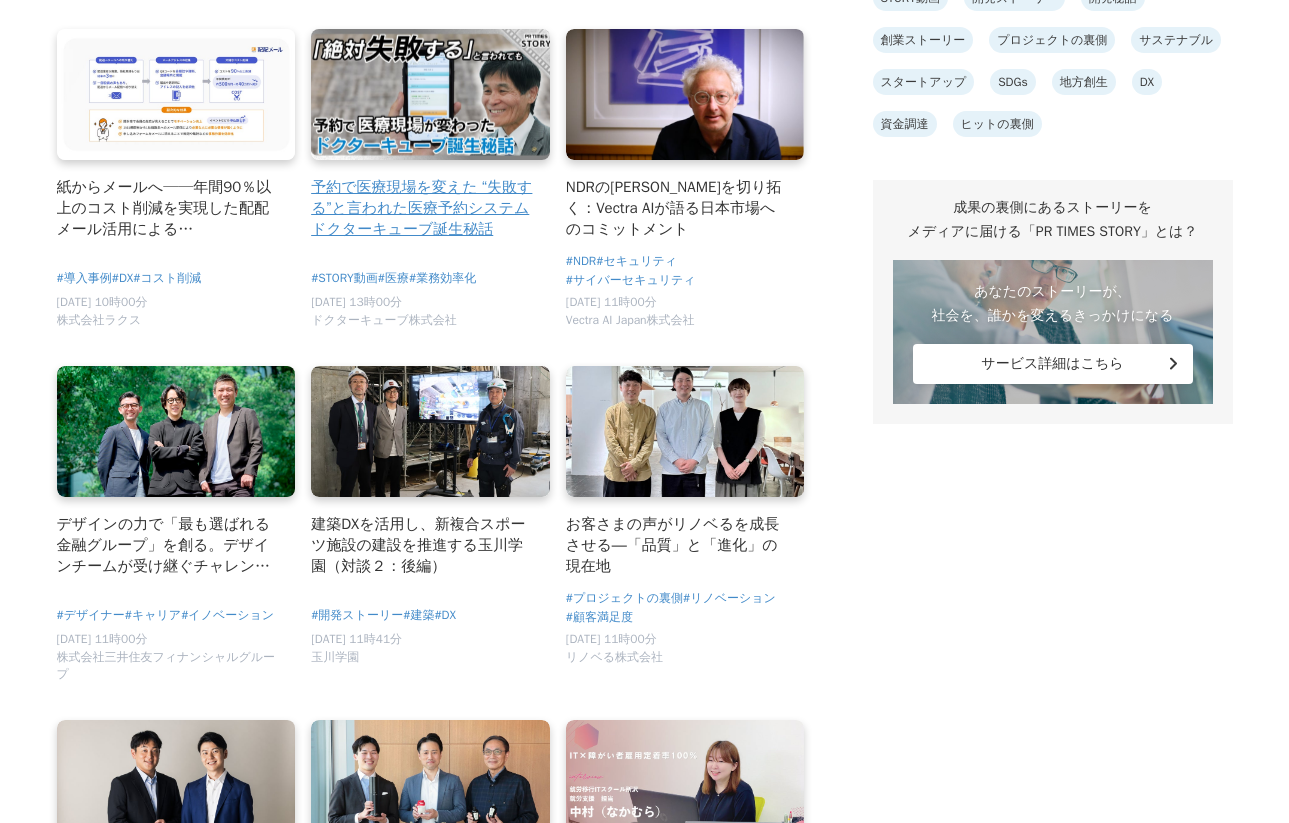 click on "予約で医療現場を変えた “失敗する”と言われた医療予約システム ドクターキューブ誕生秘話" at bounding box center (422, 208) 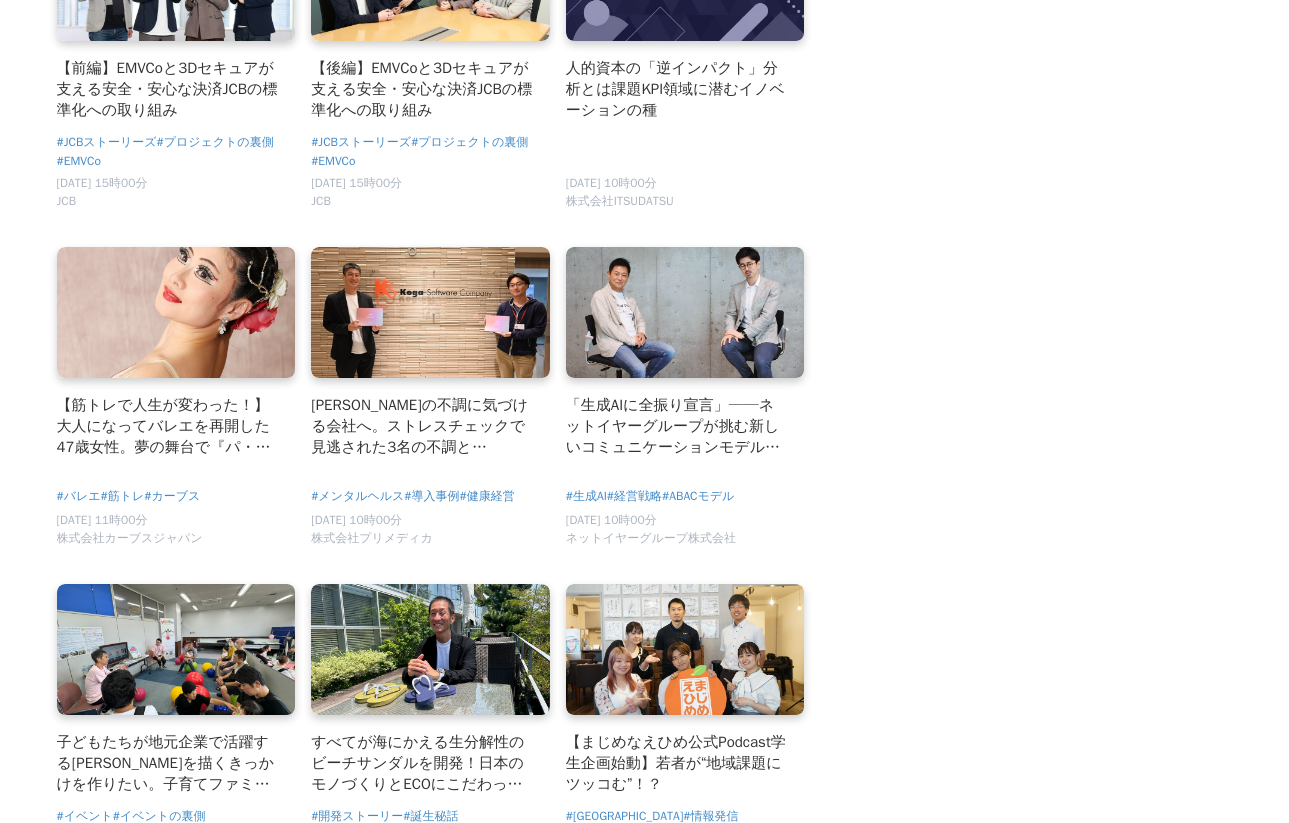 scroll, scrollTop: 3067, scrollLeft: 0, axis: vertical 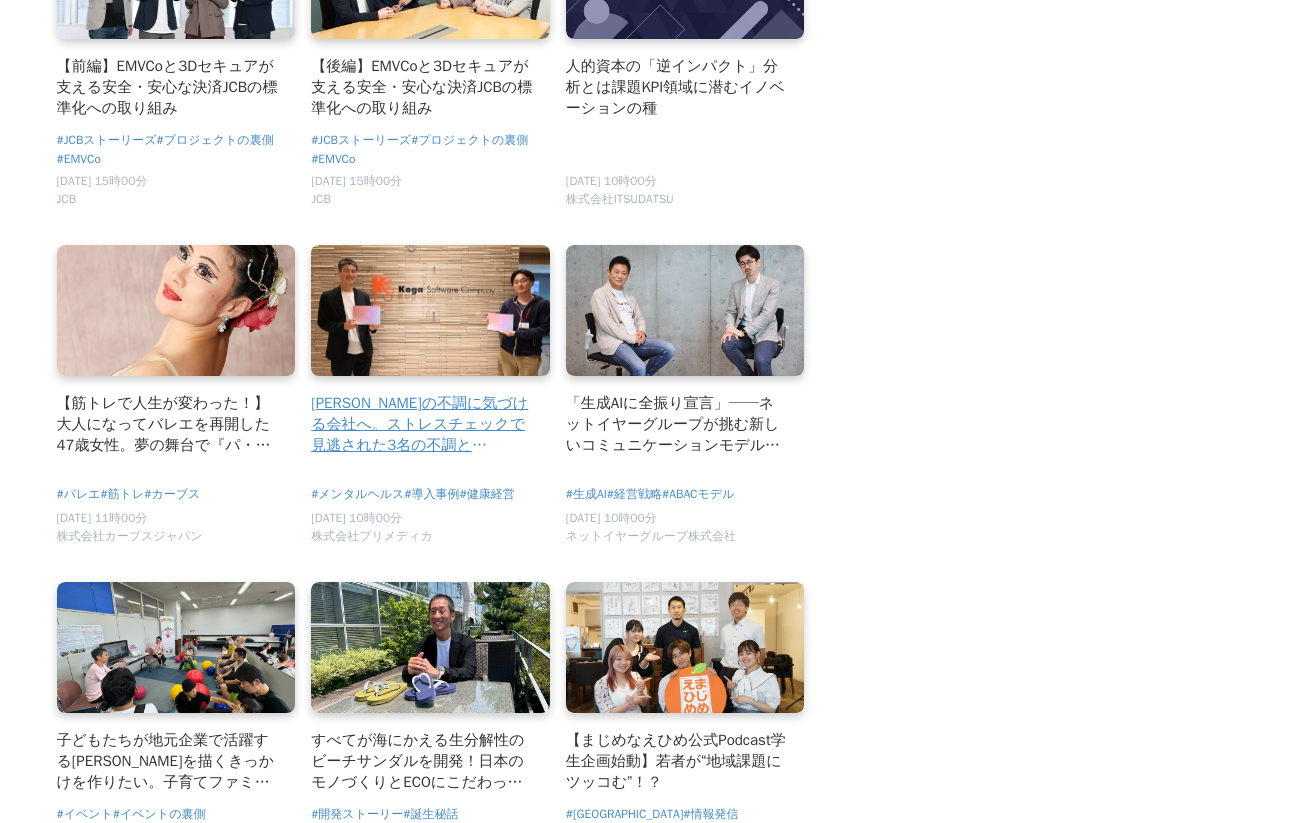 click on "[PERSON_NAME]の不調に気づける会社へ。ストレスチェックで見逃された3名の不調と[PERSON_NAME]が果たした役割。" at bounding box center [422, 424] 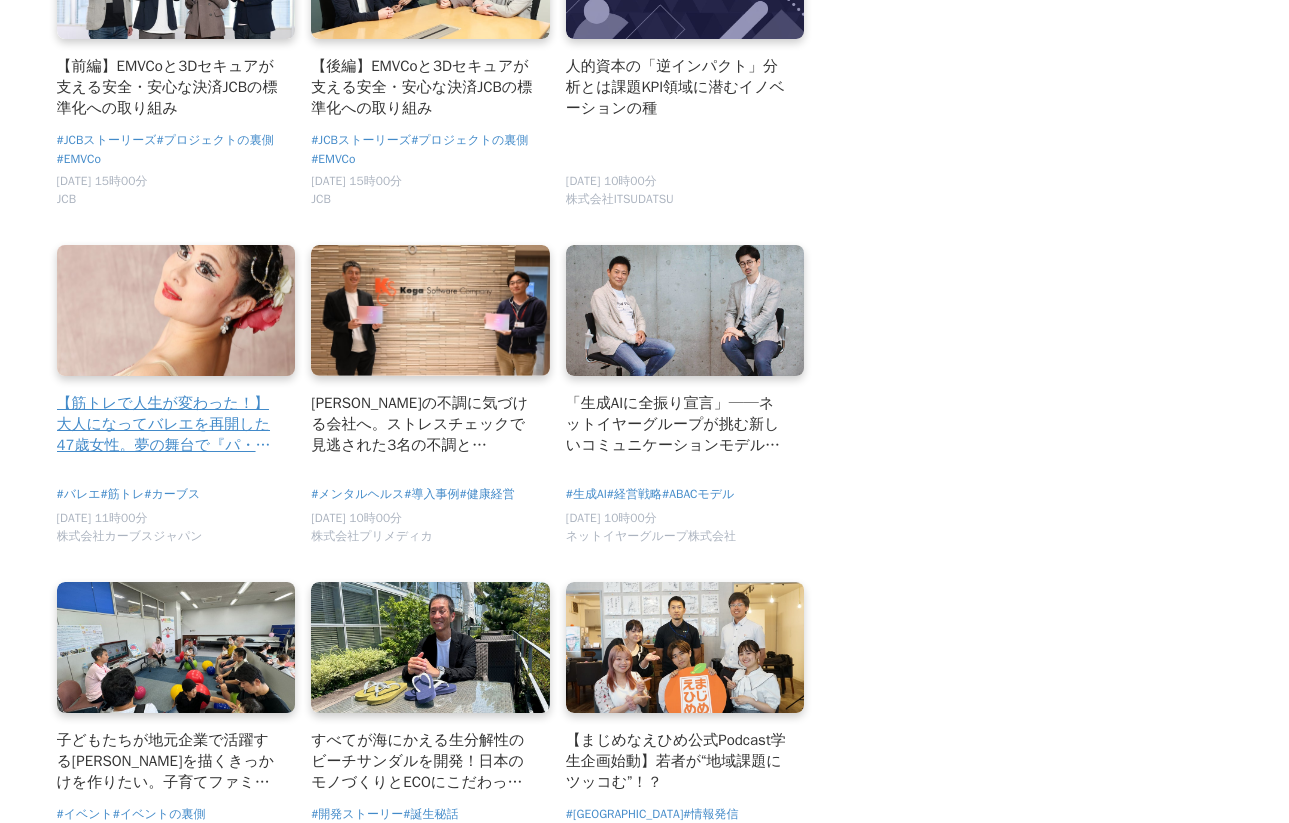 click on "【筋トレで人生が変わった！】大人になってバレエを再開した47歳女性。夢の舞台で『パ・ド・ドゥ』を踊る" at bounding box center (168, 424) 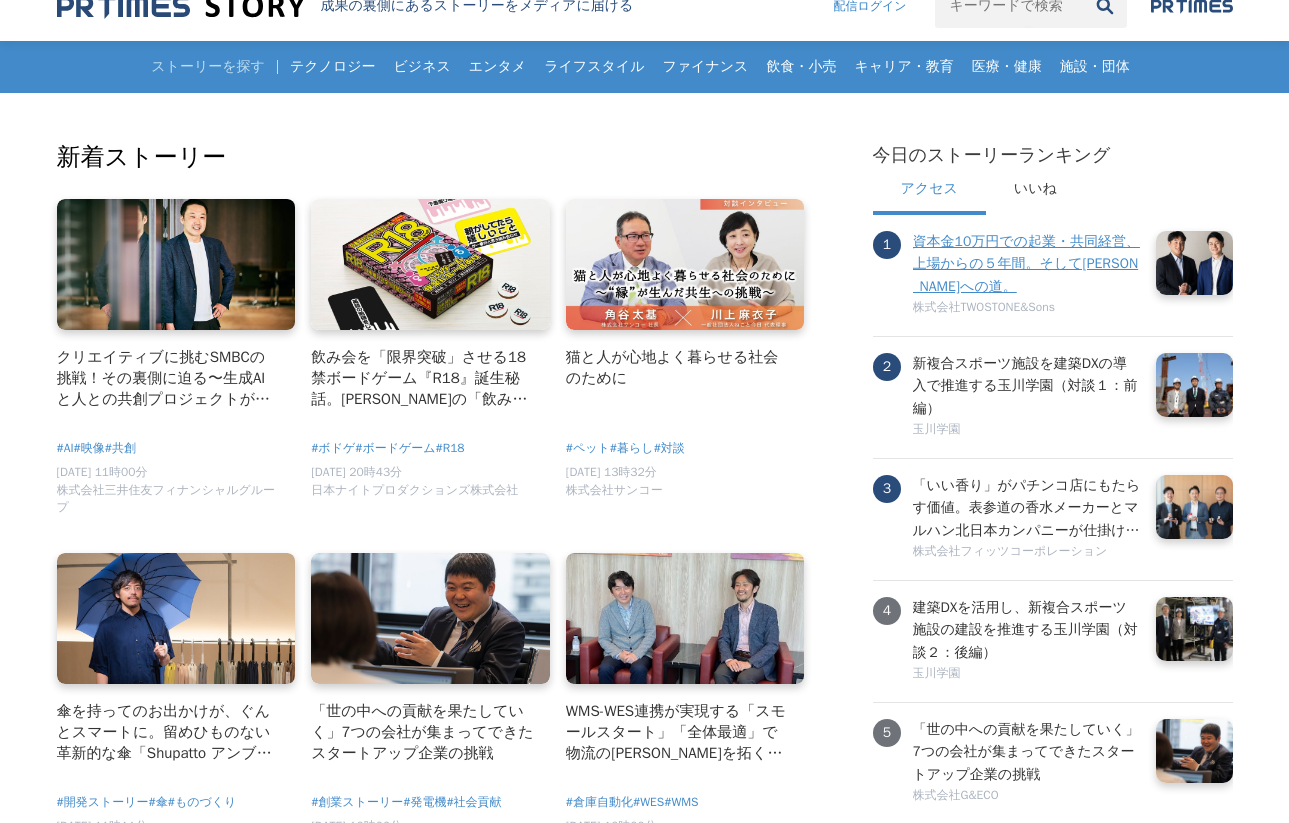 scroll, scrollTop: 28, scrollLeft: 0, axis: vertical 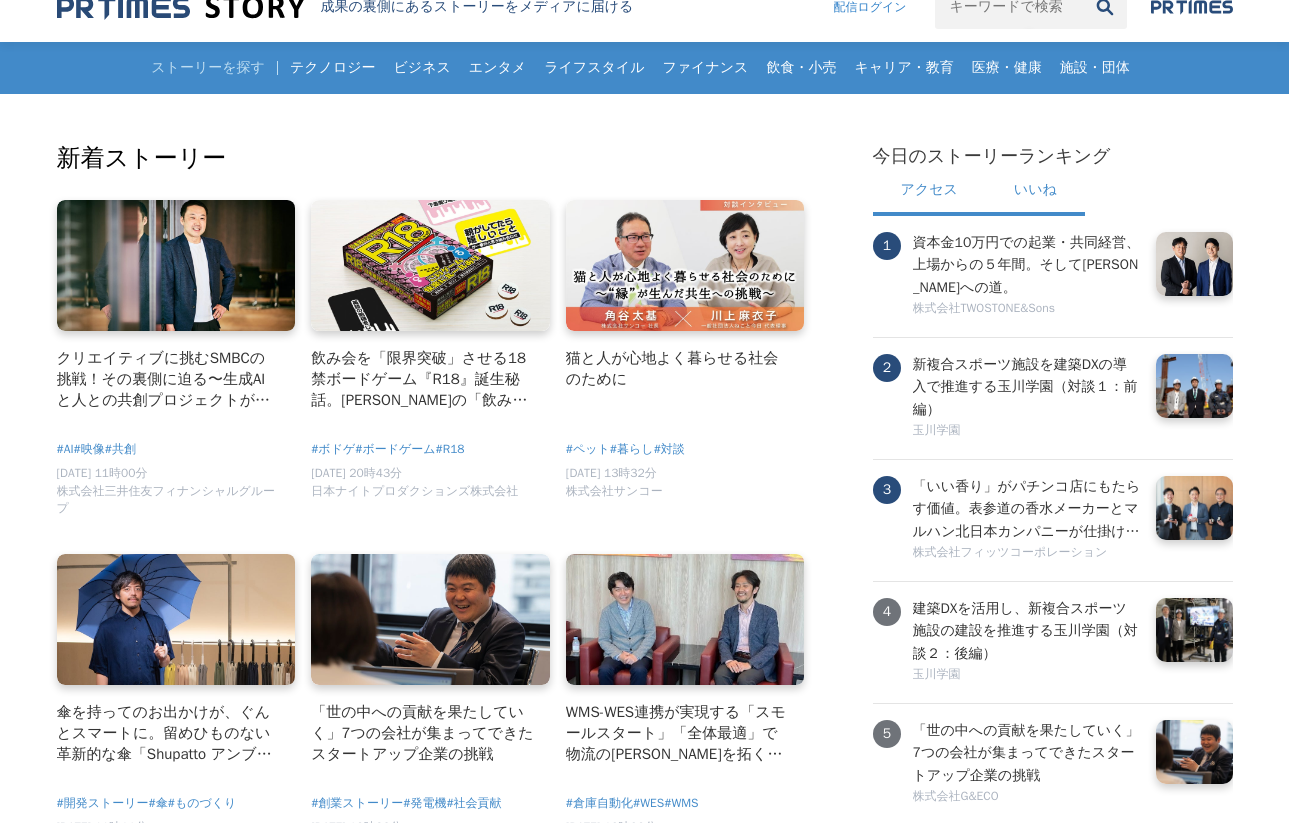 click on "いいね" at bounding box center [1035, 192] 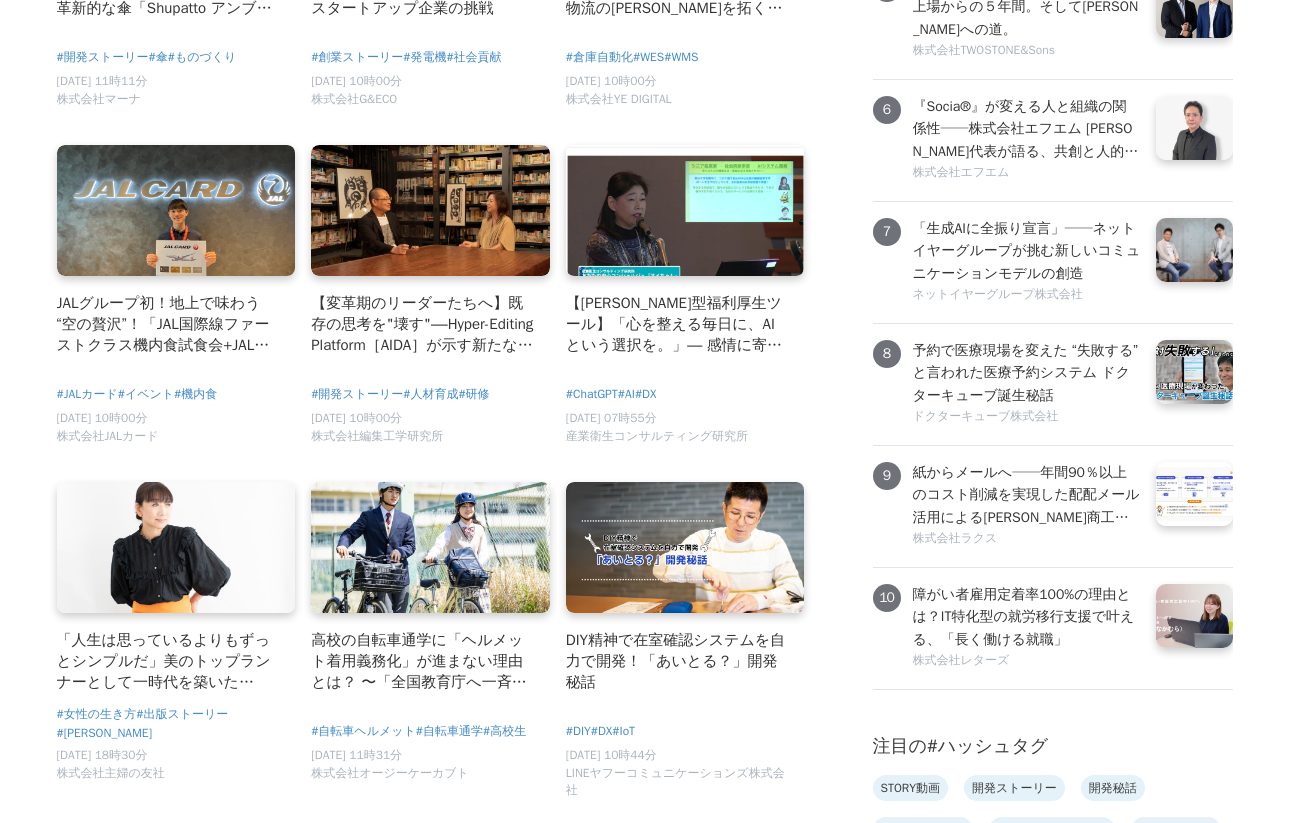 scroll, scrollTop: 781, scrollLeft: 0, axis: vertical 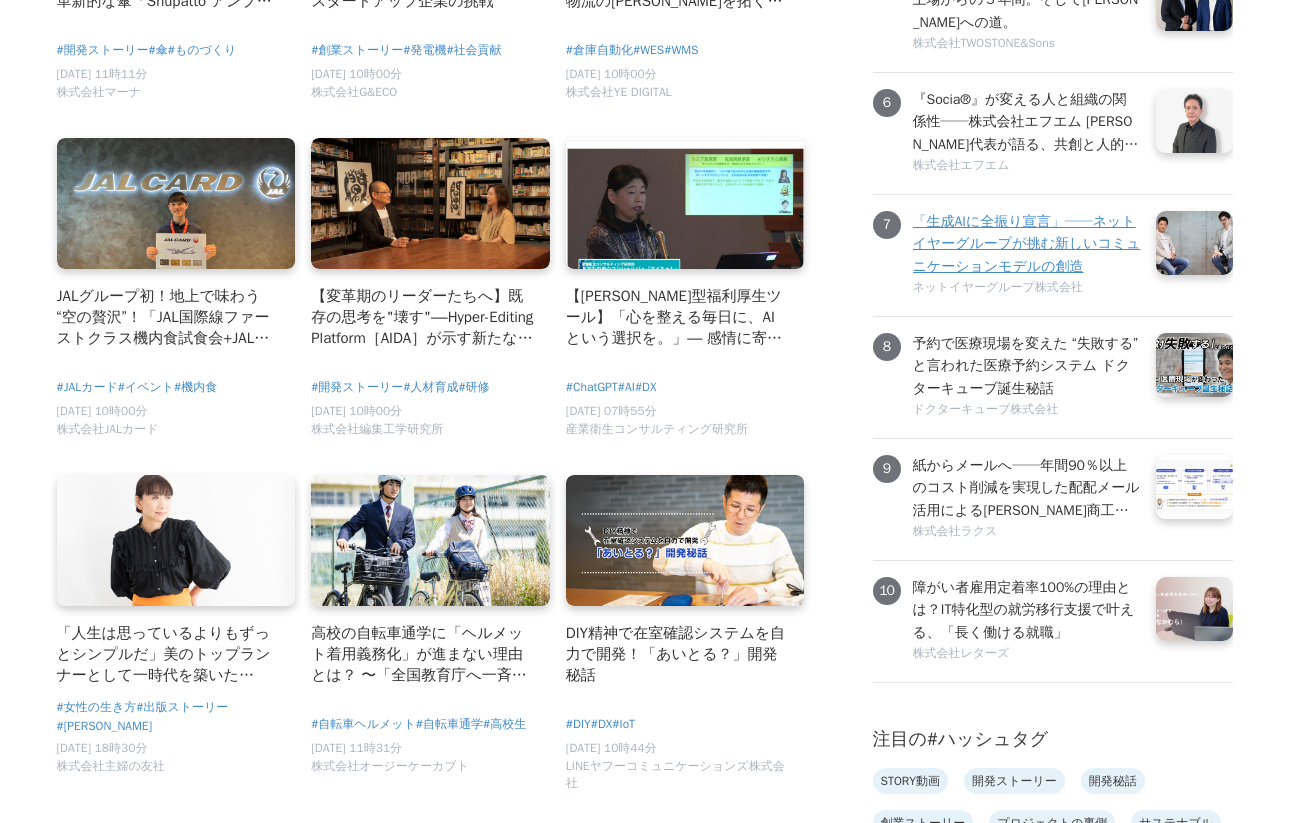 click on "「生成AIに全振り宣言」──ネットイヤーグループが挑む新しいコミュニケーションモデルの創造" at bounding box center (1027, 244) 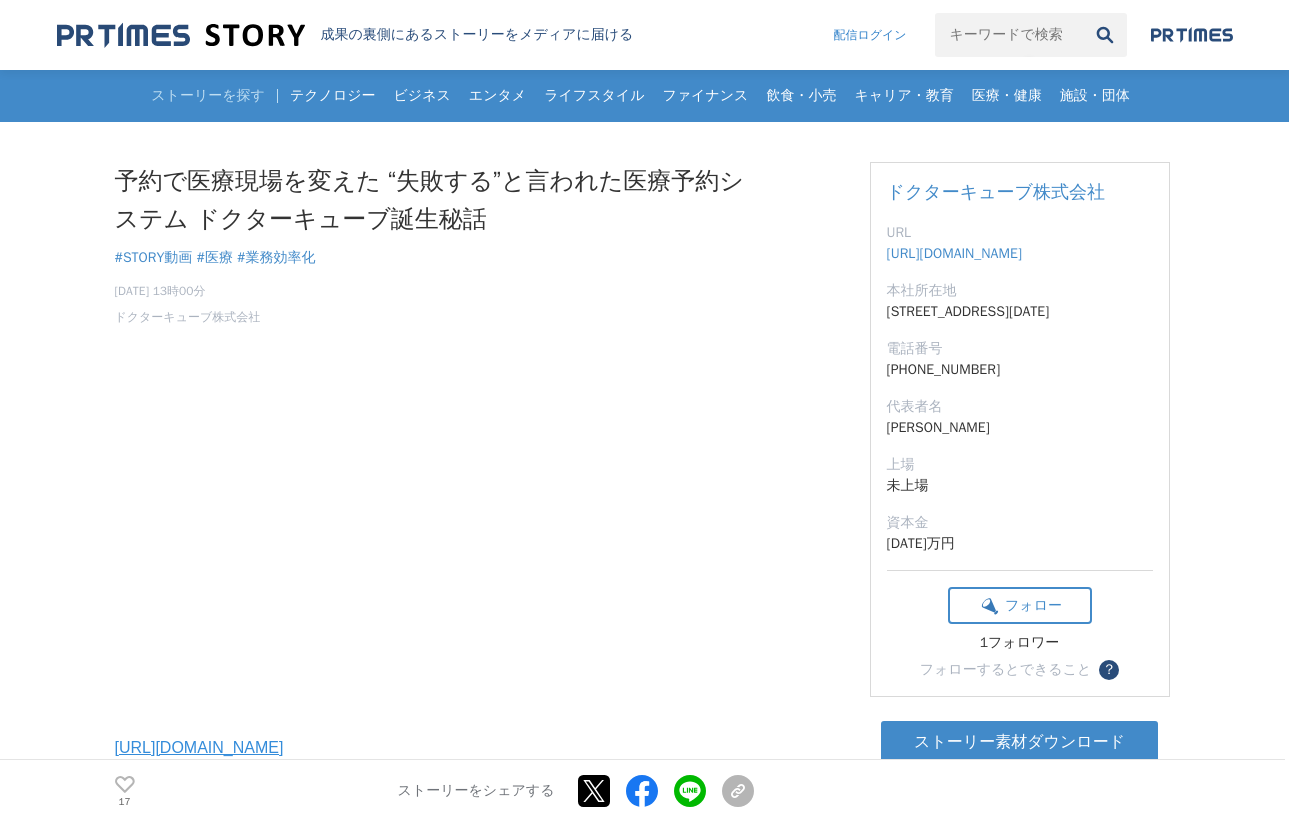 scroll, scrollTop: 0, scrollLeft: 0, axis: both 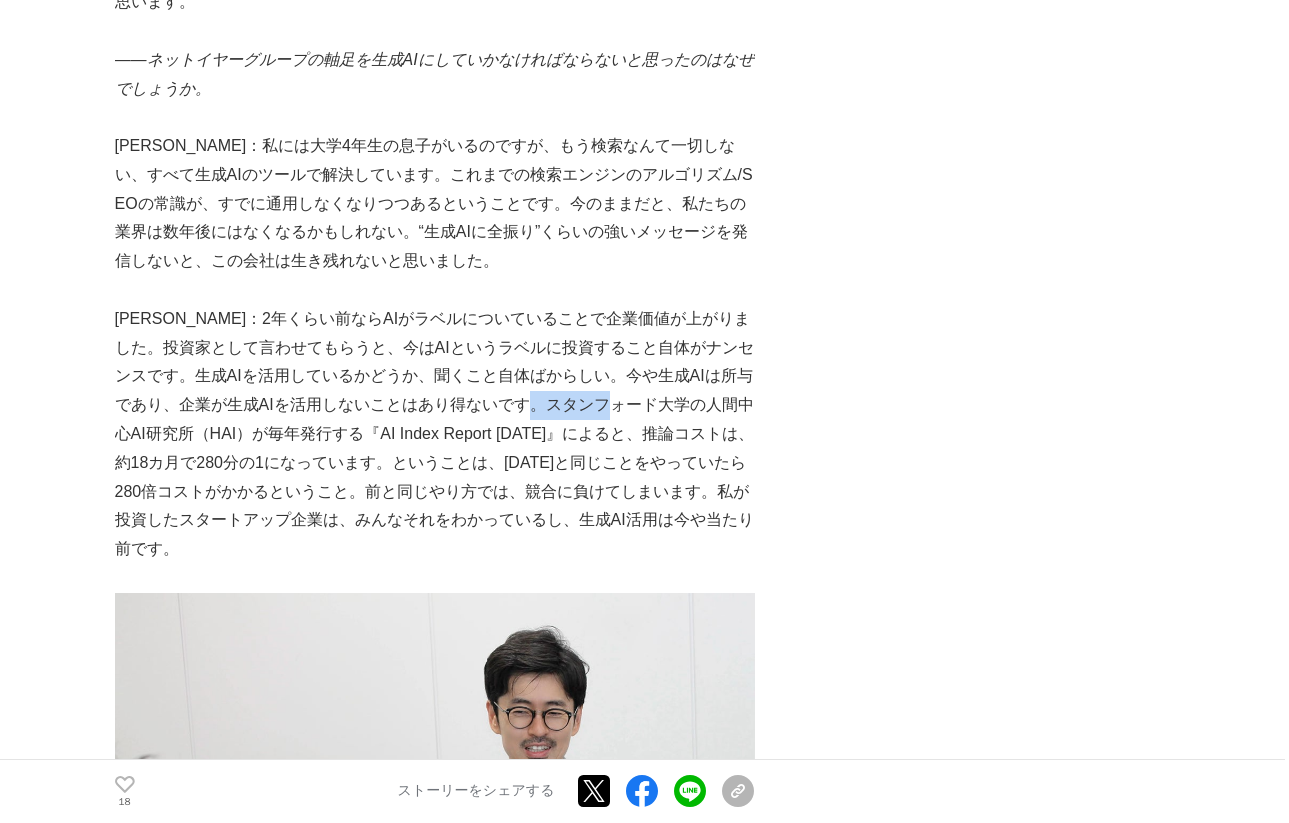 drag, startPoint x: 613, startPoint y: 289, endPoint x: 680, endPoint y: 285, distance: 67.11929 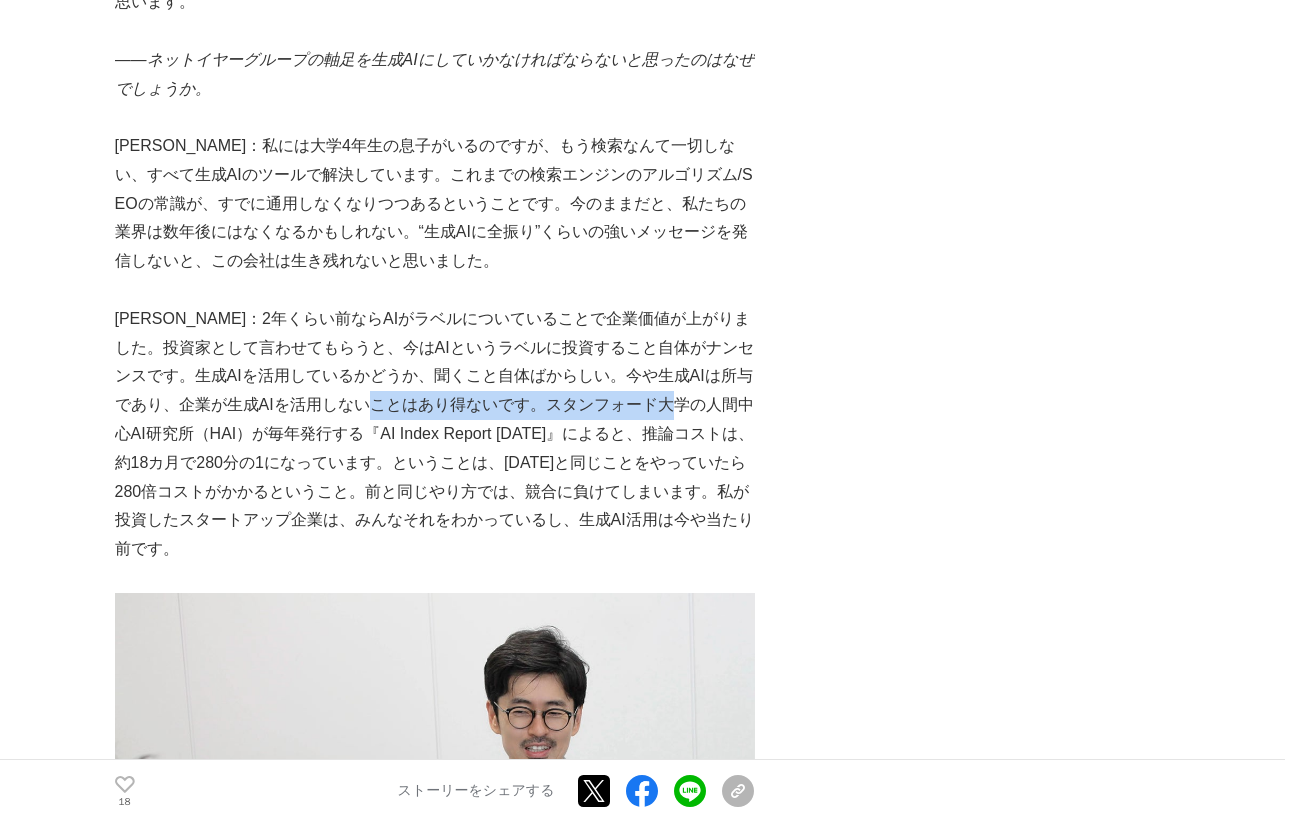 drag, startPoint x: 453, startPoint y: 289, endPoint x: 739, endPoint y: 287, distance: 286.007 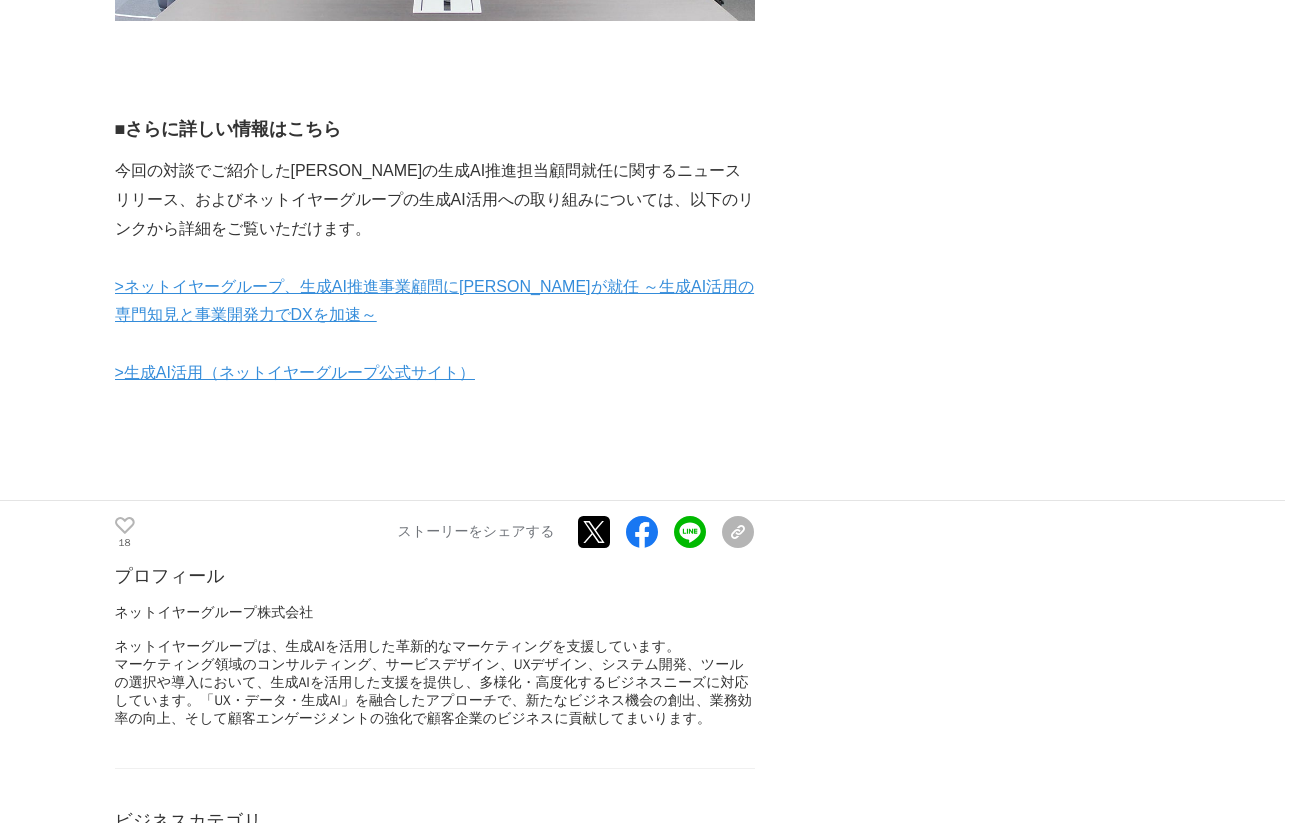scroll, scrollTop: 7618, scrollLeft: 0, axis: vertical 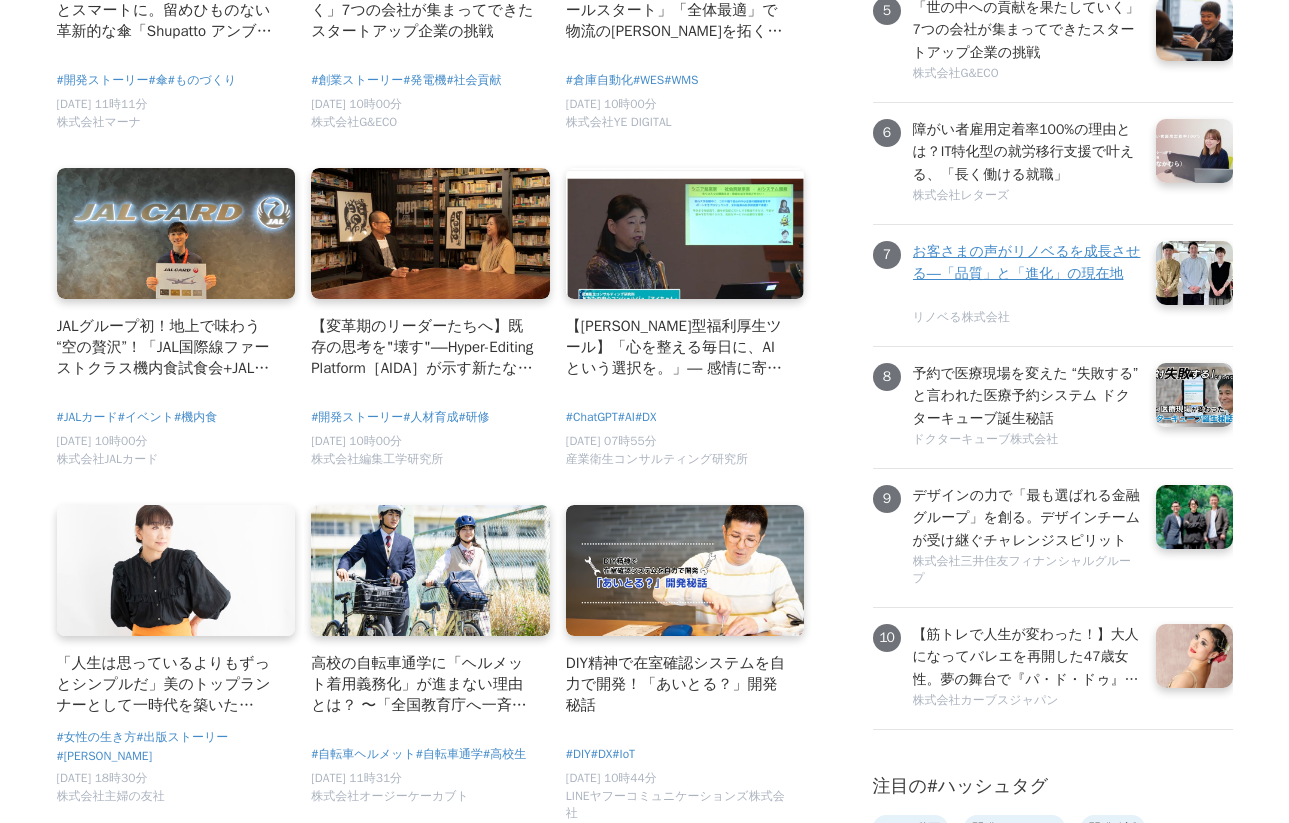 click on "お客さまの声がリノベるを成長させる―「品質」と「進化」の現在地" at bounding box center [1027, 263] 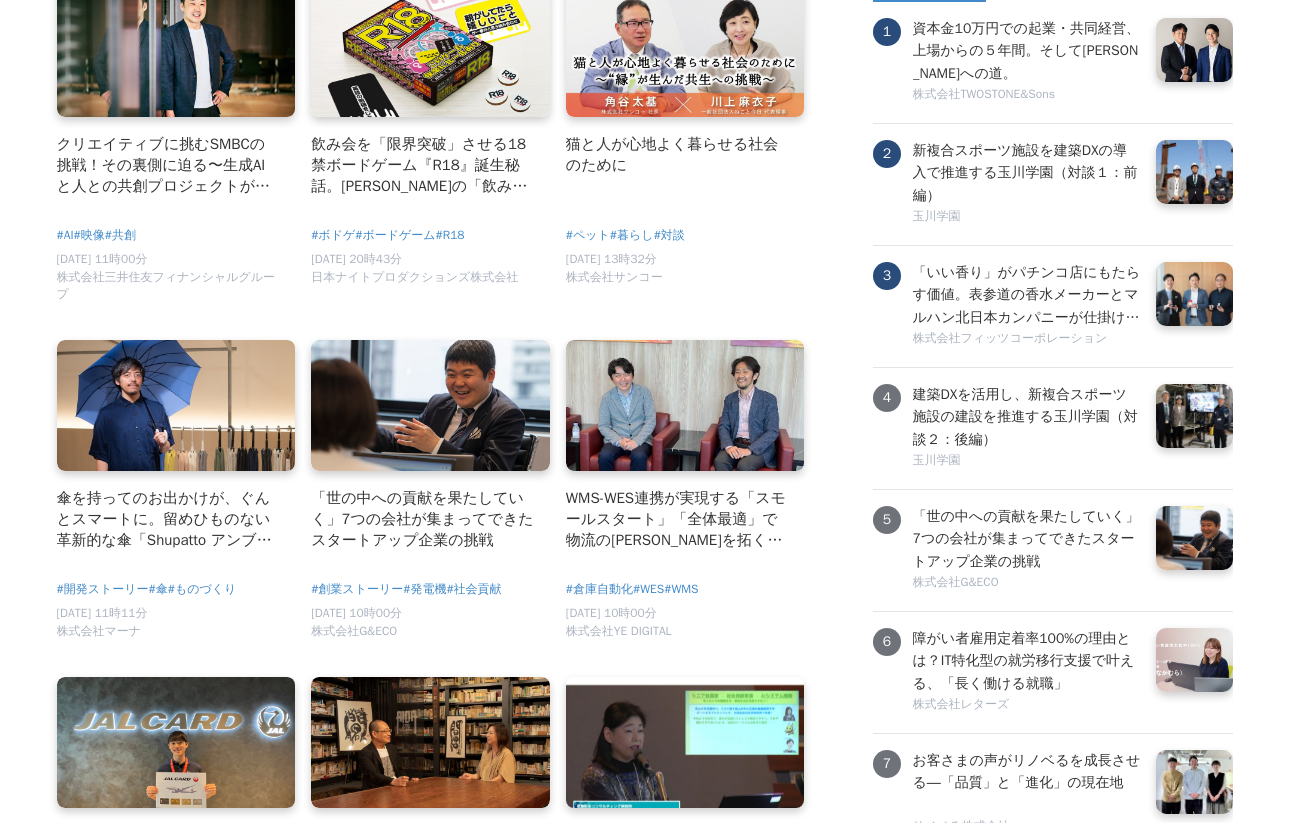 scroll, scrollTop: 241, scrollLeft: 0, axis: vertical 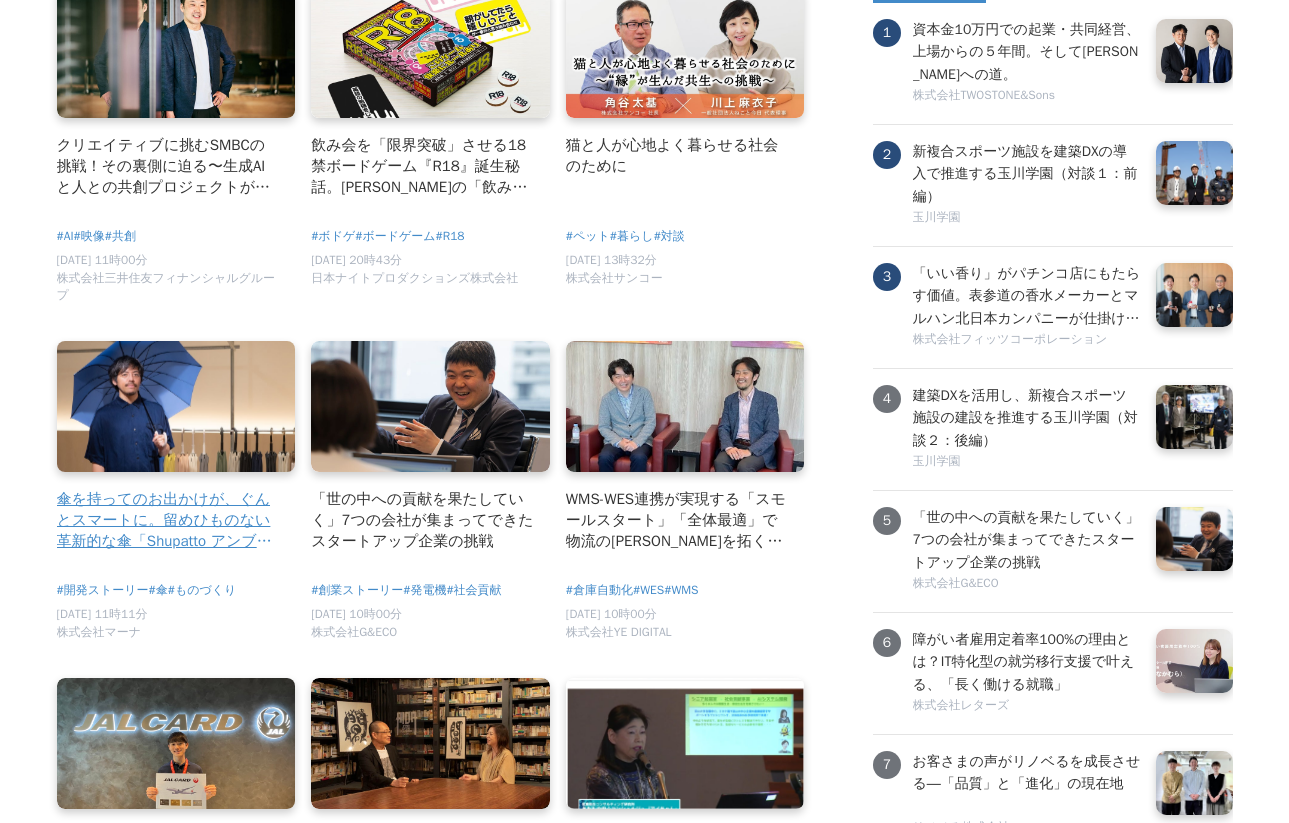 click at bounding box center (176, 407) 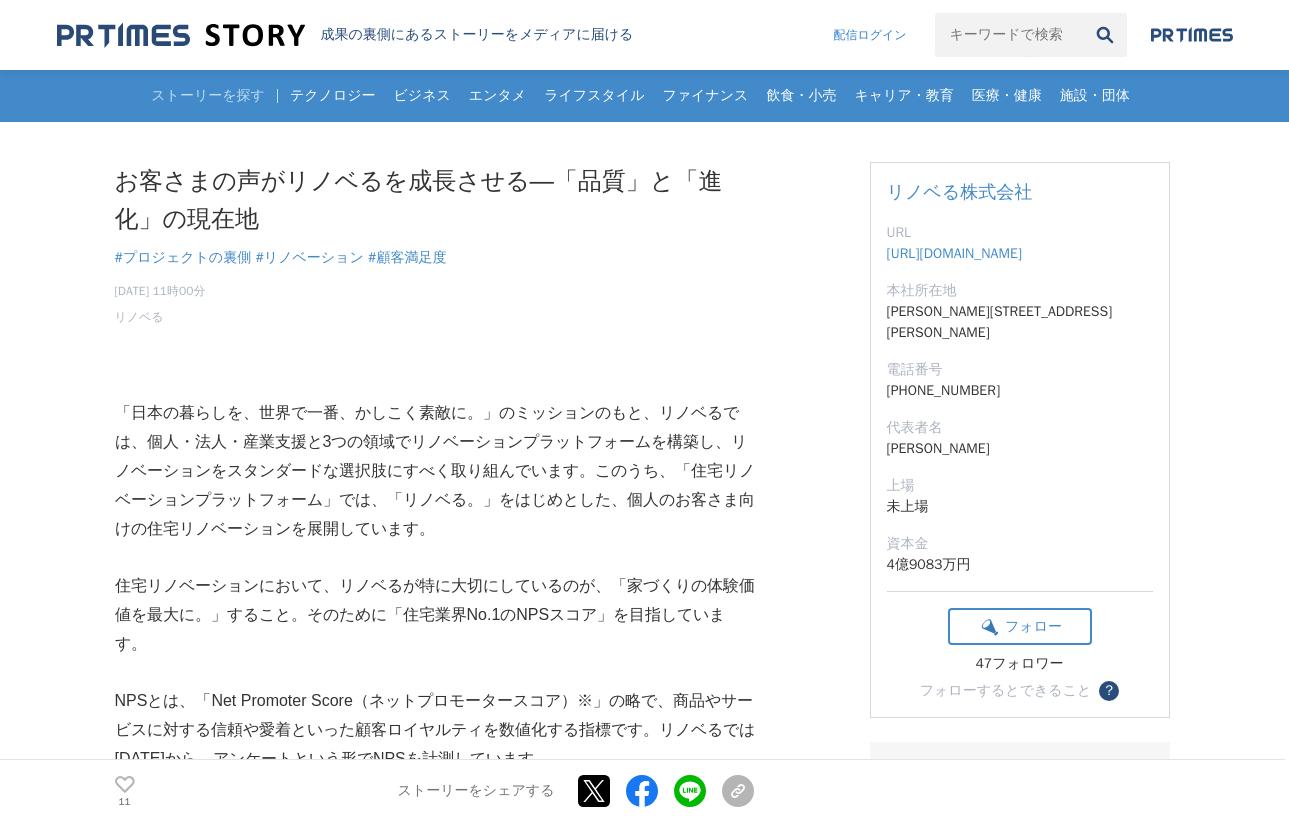 scroll, scrollTop: 0, scrollLeft: 0, axis: both 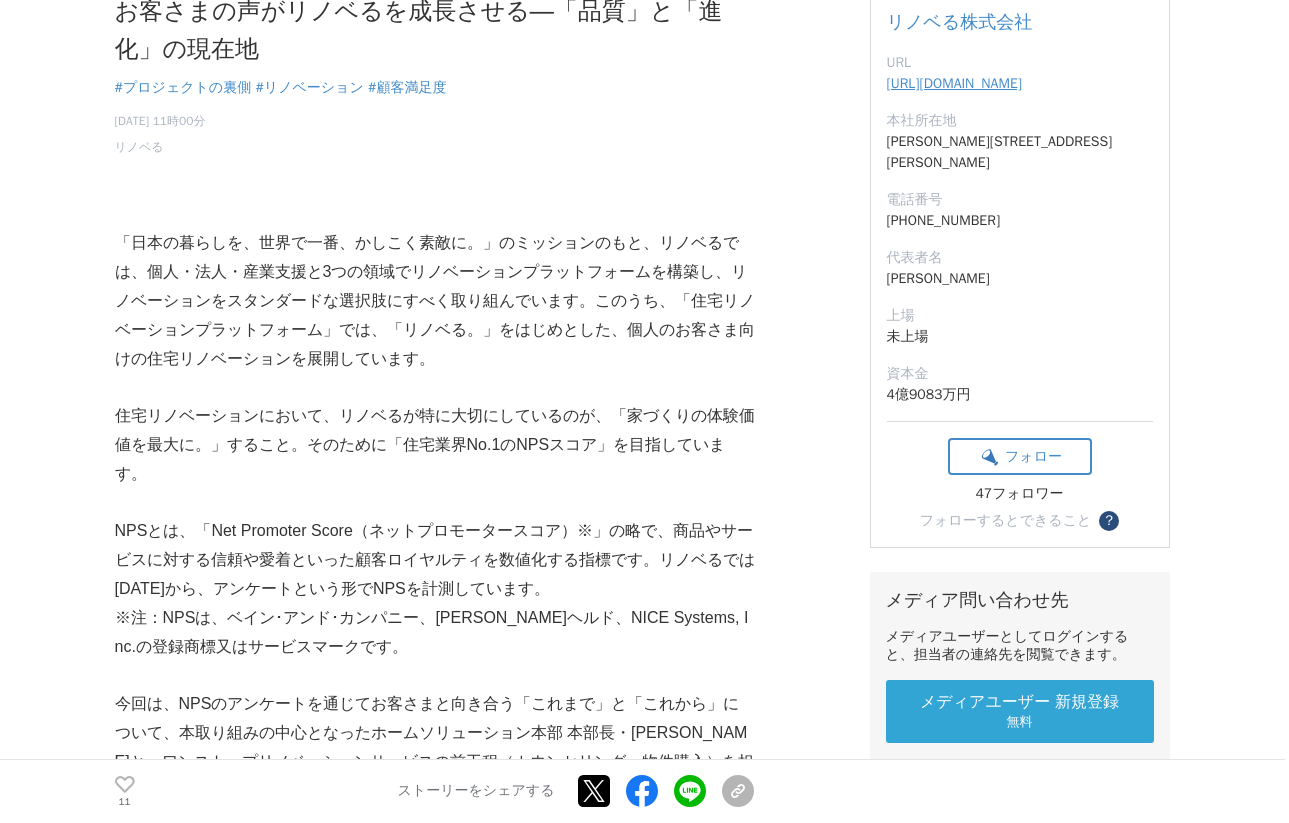 click on "[URL][DOMAIN_NAME]" at bounding box center (954, 83) 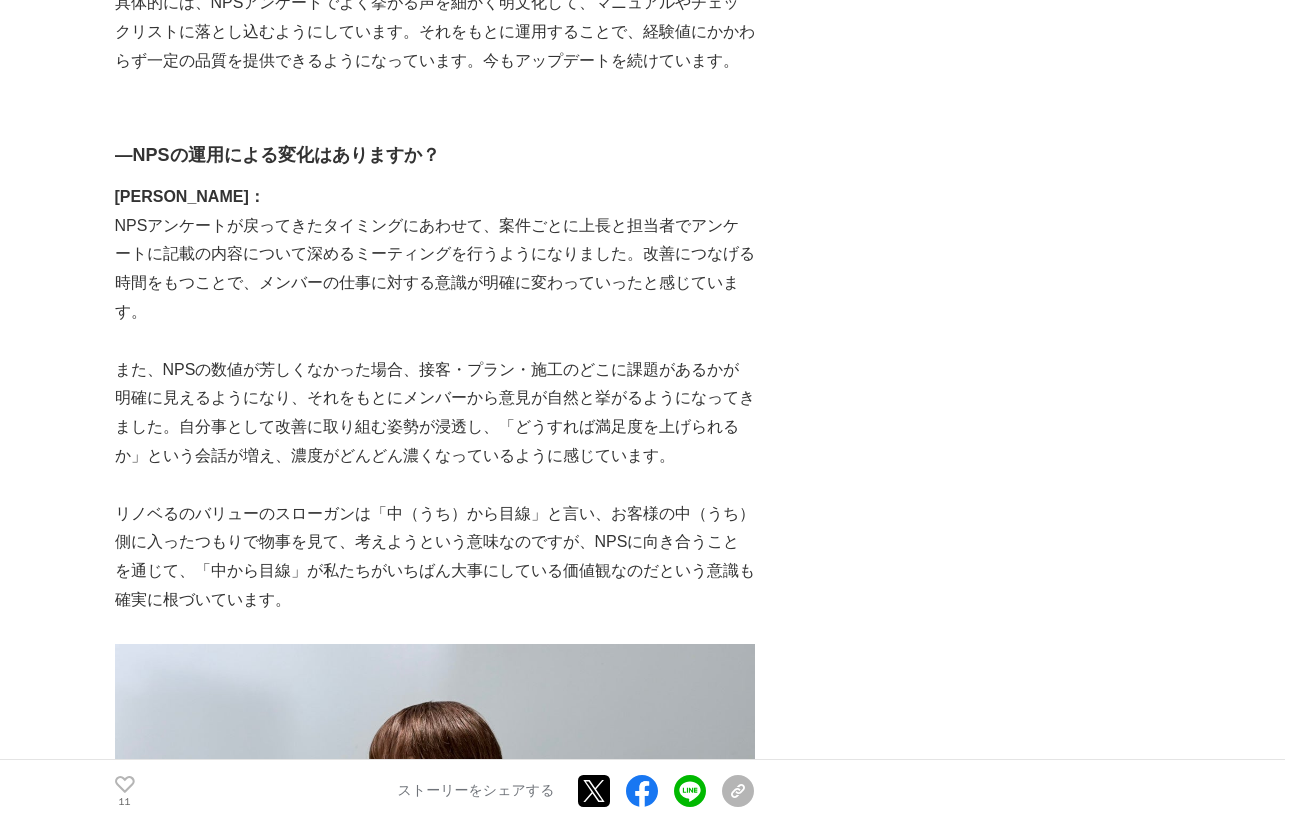 scroll, scrollTop: 6535, scrollLeft: 0, axis: vertical 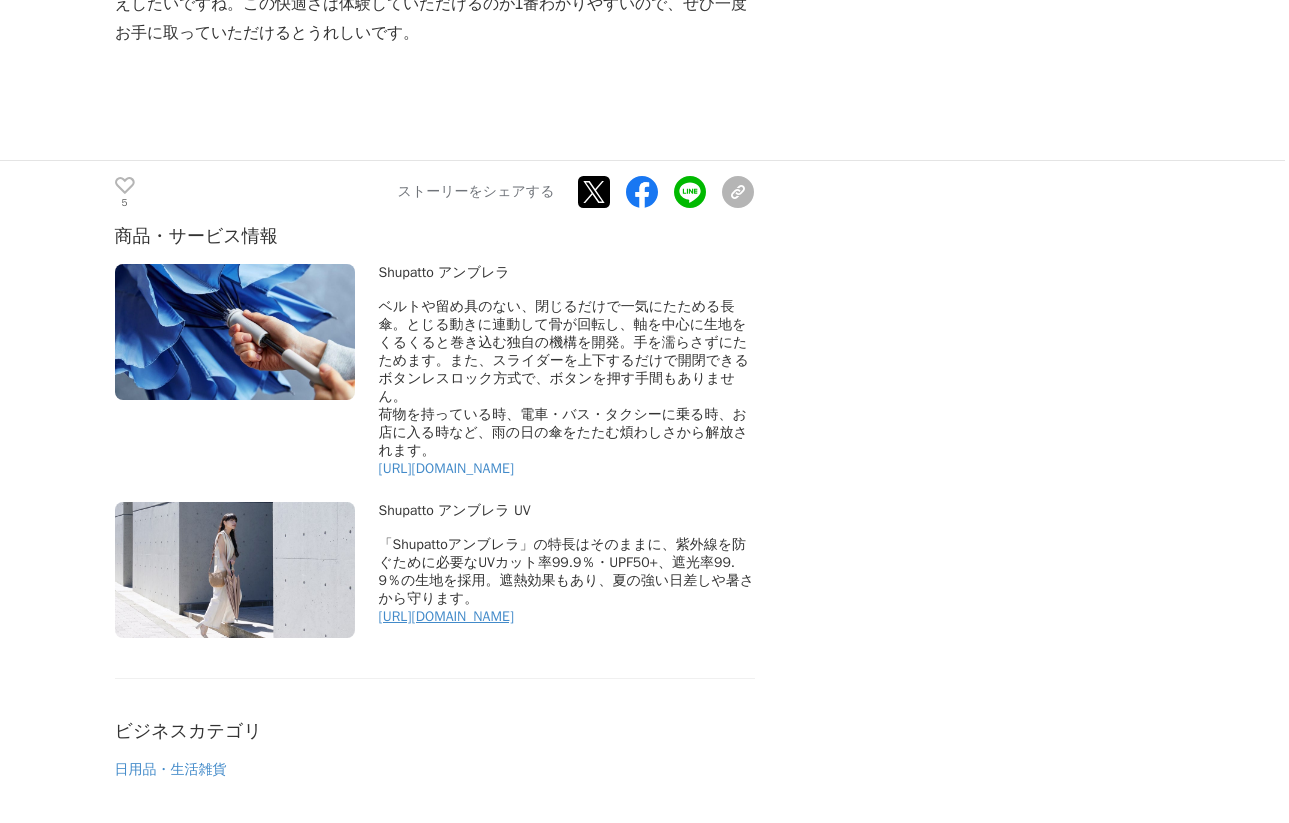 click on "[URL][DOMAIN_NAME]" at bounding box center (446, 616) 